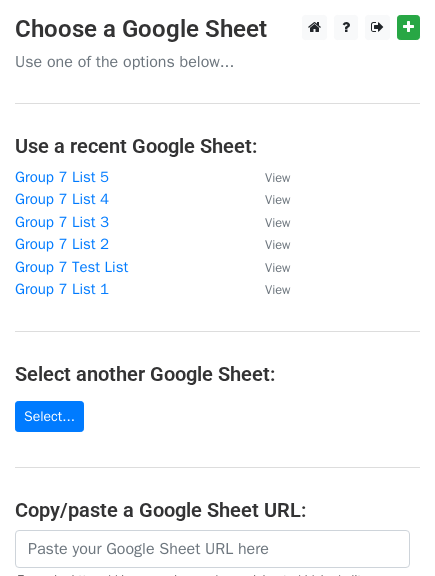 scroll, scrollTop: 0, scrollLeft: 0, axis: both 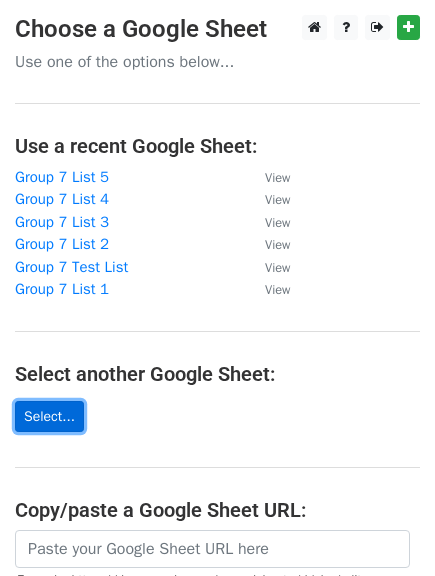 click on "Select..." at bounding box center (49, 416) 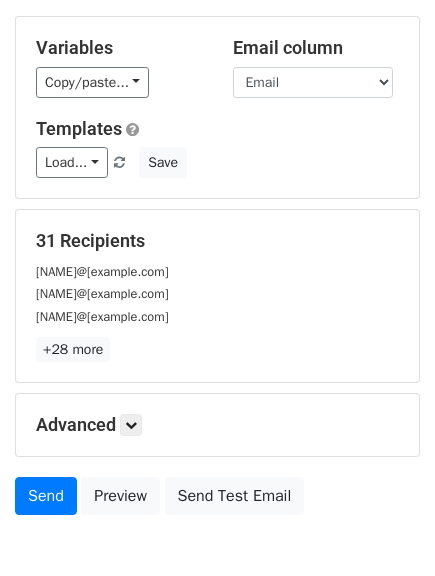 scroll, scrollTop: 200, scrollLeft: 0, axis: vertical 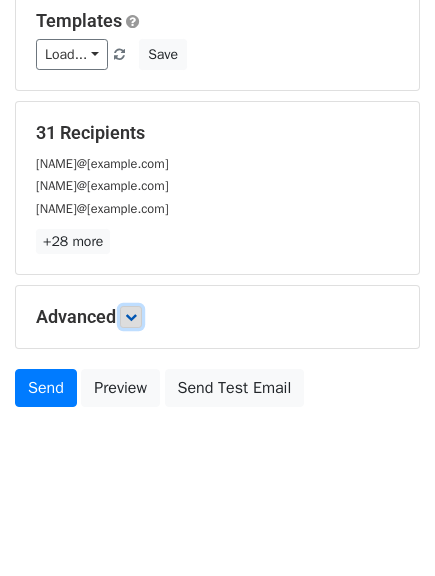 click at bounding box center (131, 317) 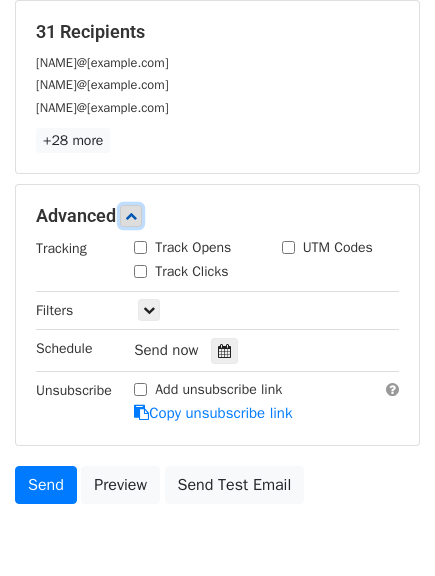 scroll, scrollTop: 397, scrollLeft: 0, axis: vertical 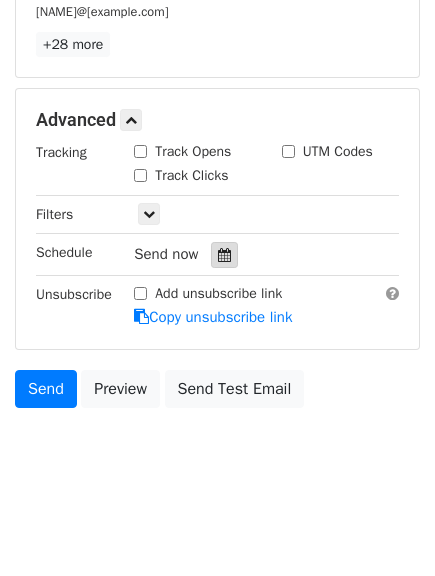 click at bounding box center (224, 255) 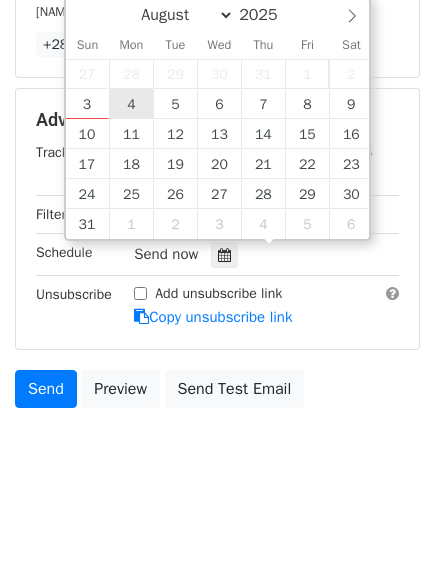 type on "2025-08-04 12:00" 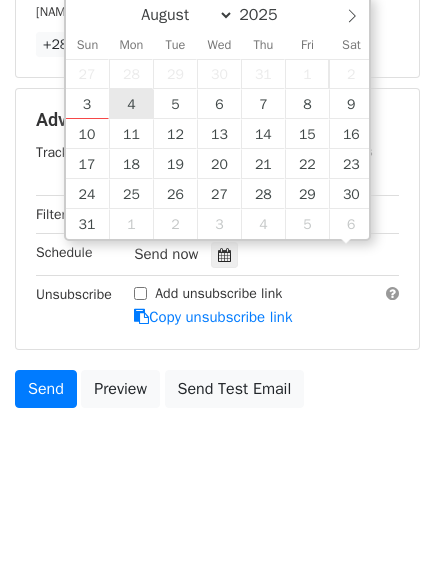 scroll, scrollTop: 1, scrollLeft: 0, axis: vertical 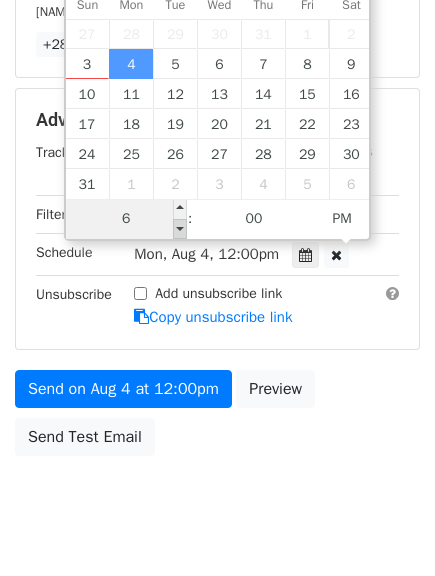 type on "06" 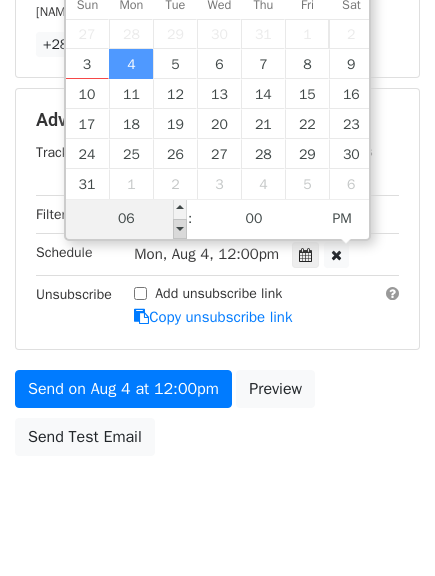 type on "2025-08-04 18:00" 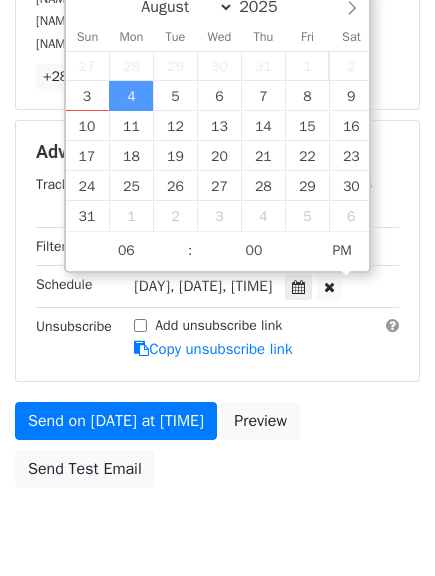 scroll, scrollTop: 397, scrollLeft: 0, axis: vertical 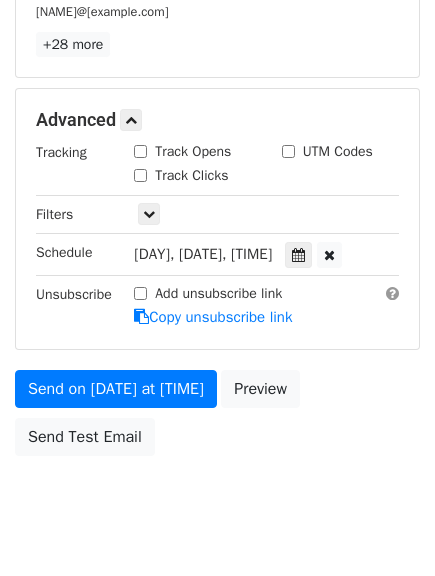 click on "Send on Aug 4 at 6:00pm
Preview
Send Test Email" at bounding box center (217, 418) 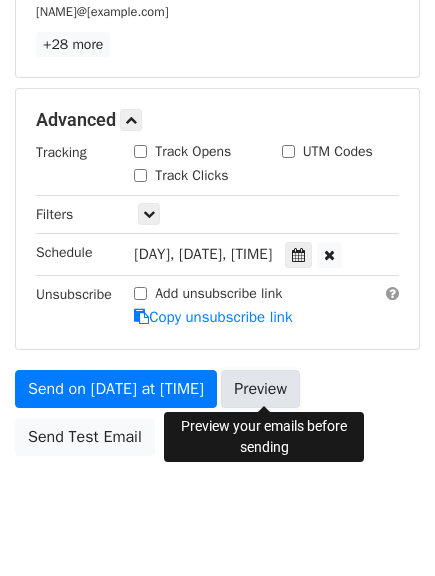 click on "Preview" at bounding box center [260, 389] 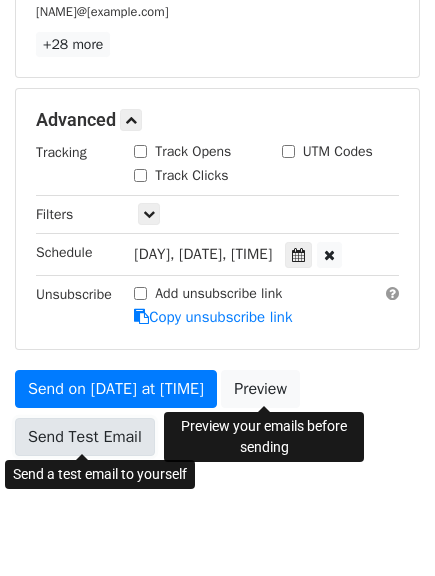 click on "Send Test Email" at bounding box center (85, 437) 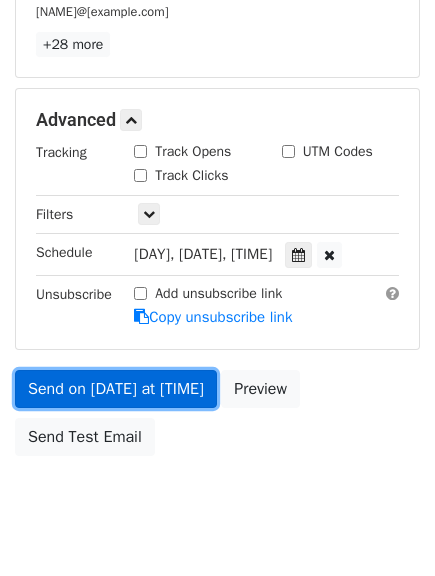 click on "Send on Aug 4 at 6:00pm" at bounding box center (116, 389) 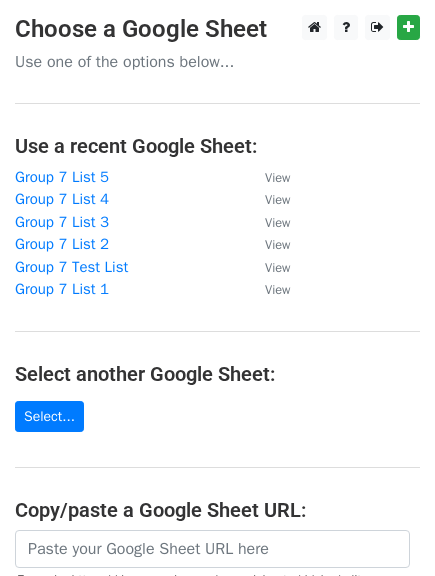 scroll, scrollTop: 0, scrollLeft: 0, axis: both 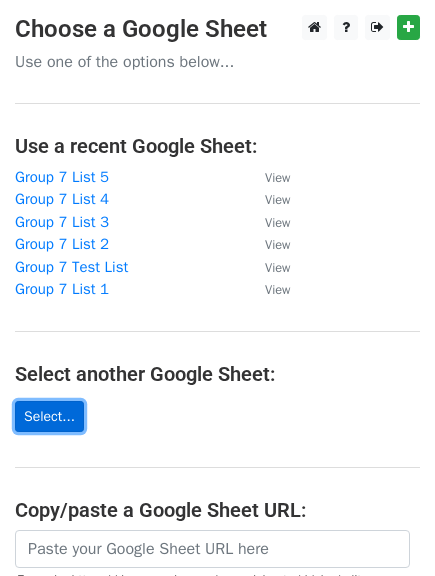 click on "Select..." at bounding box center (49, 416) 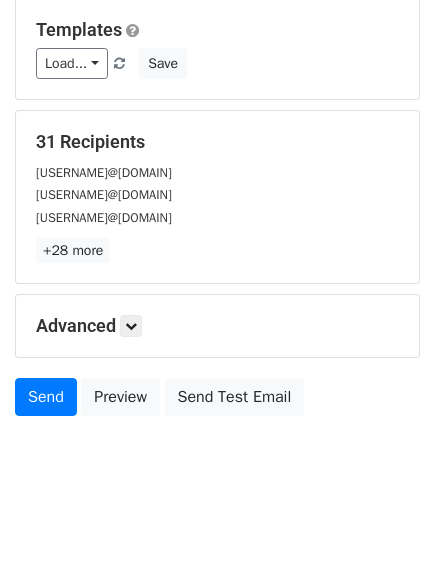 scroll, scrollTop: 201, scrollLeft: 0, axis: vertical 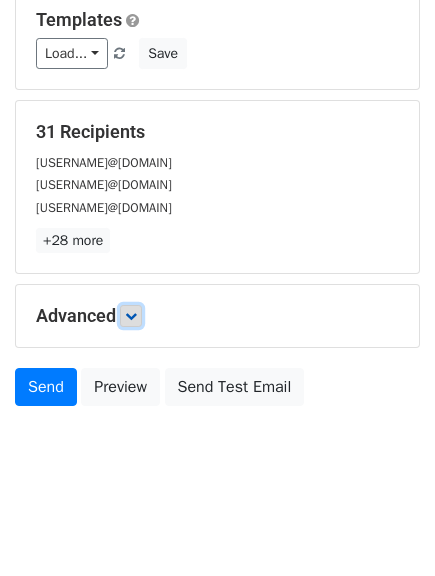 click at bounding box center [131, 316] 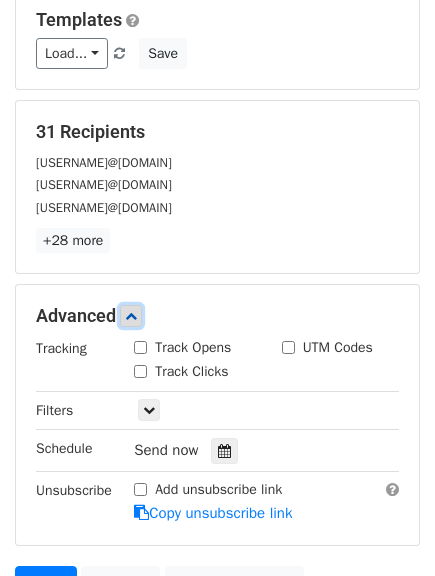 scroll, scrollTop: 397, scrollLeft: 0, axis: vertical 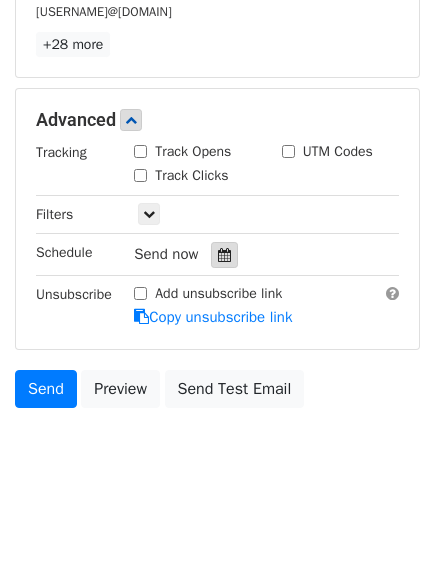 click at bounding box center [224, 255] 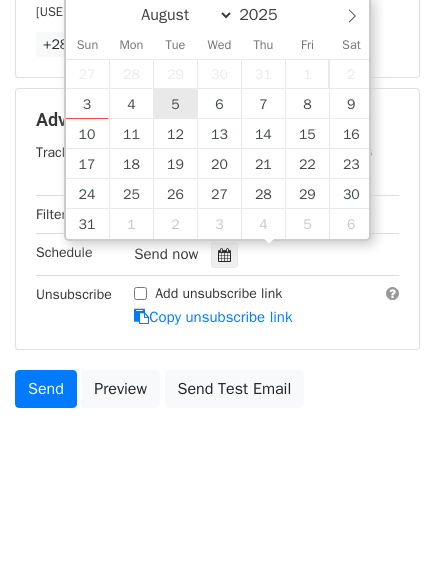 type on "2025-08-05 12:00" 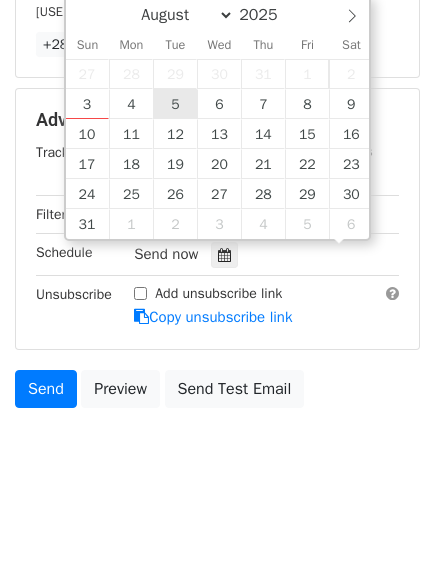scroll, scrollTop: 1, scrollLeft: 0, axis: vertical 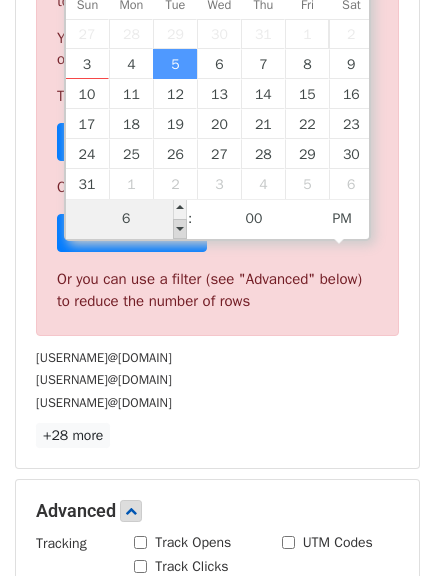 type on "06" 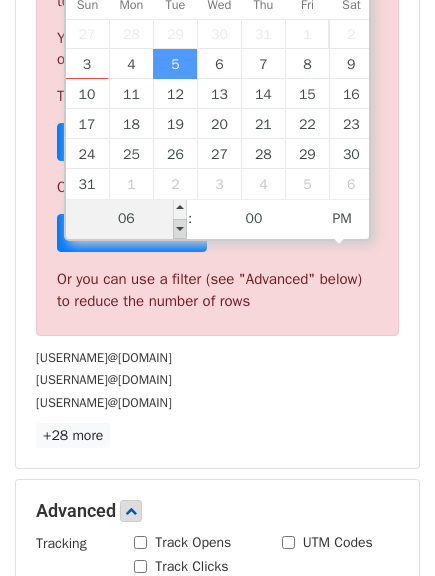 type on "2025-08-05 18:00" 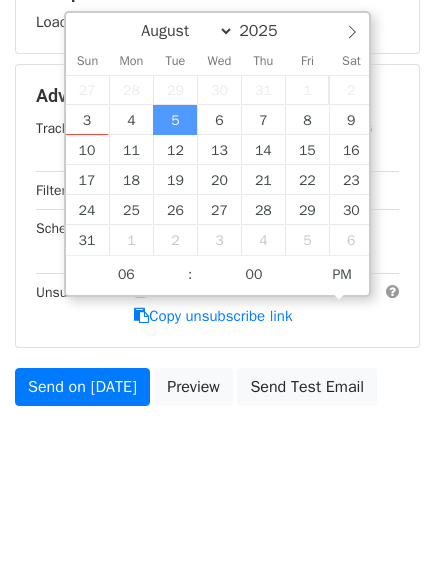 scroll, scrollTop: 365, scrollLeft: 0, axis: vertical 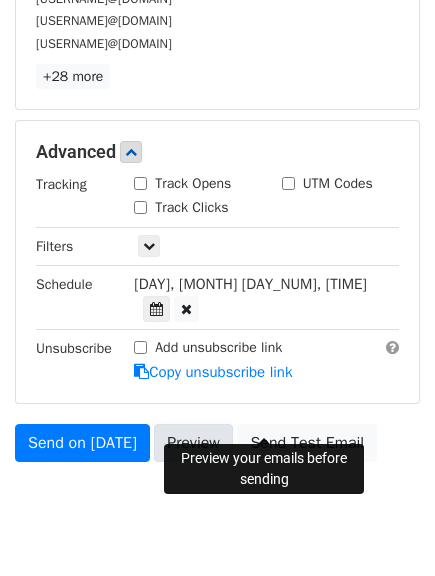 click on "Preview" at bounding box center [193, 443] 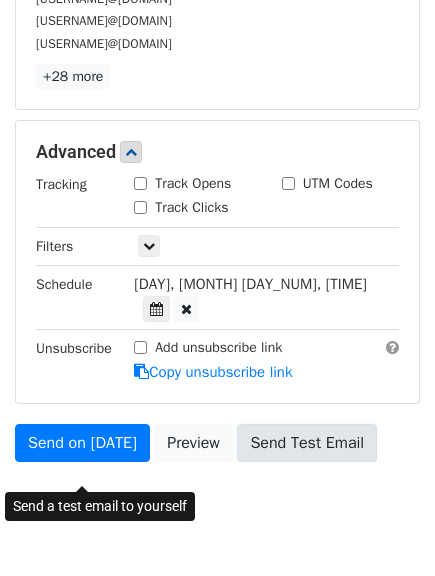 click on "Send Test Email" at bounding box center [307, 443] 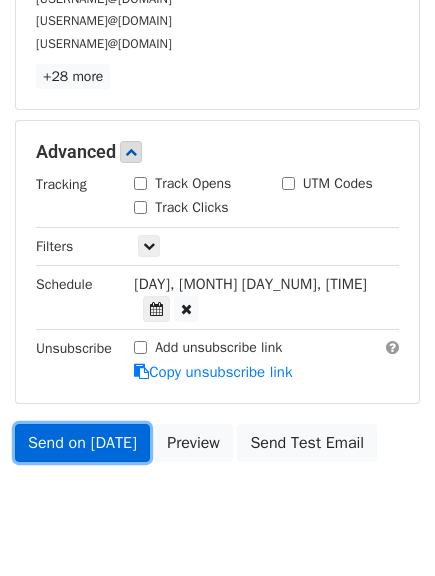click on "Send on Aug 5 at 6:00pm" at bounding box center (82, 443) 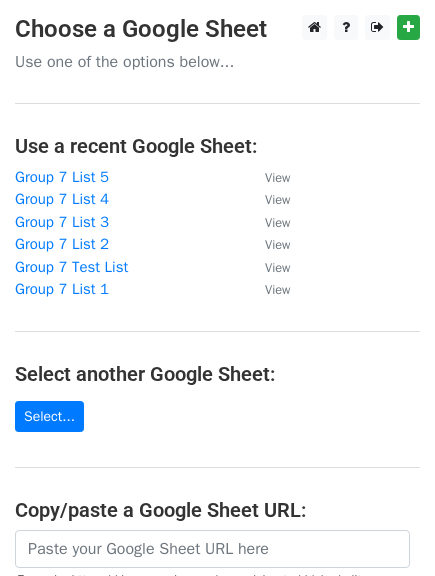 scroll, scrollTop: 0, scrollLeft: 0, axis: both 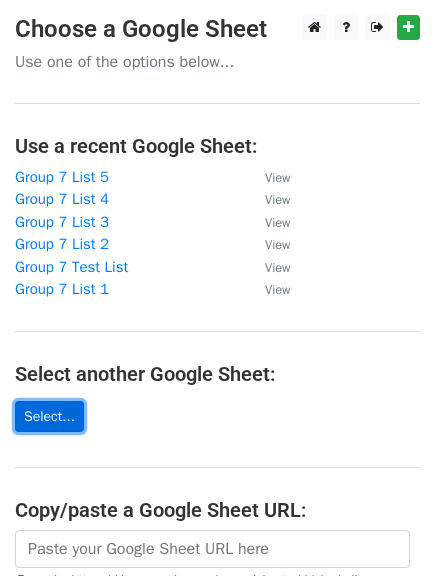 click on "Select..." at bounding box center (49, 416) 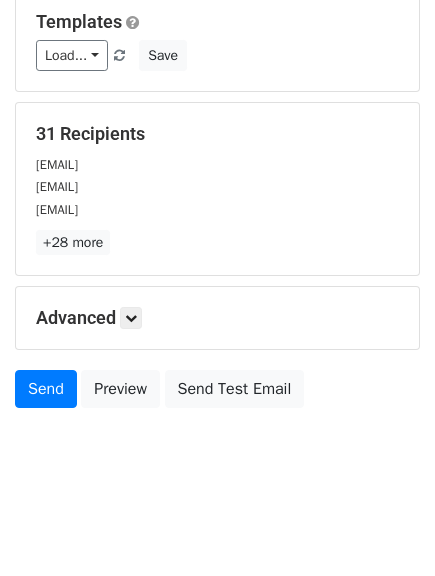 scroll, scrollTop: 201, scrollLeft: 0, axis: vertical 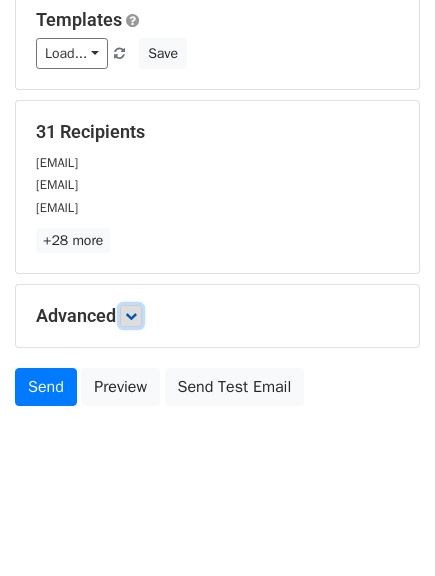 click at bounding box center (131, 316) 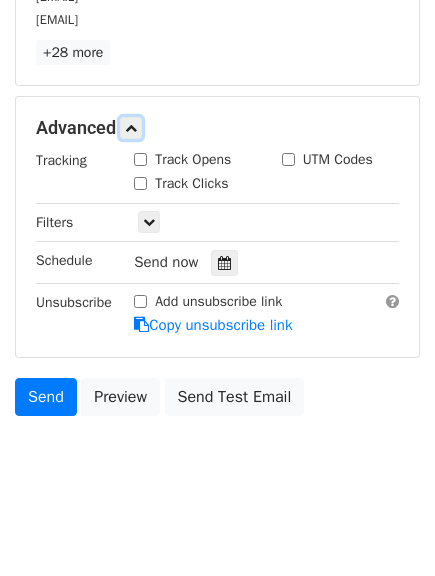 scroll, scrollTop: 397, scrollLeft: 0, axis: vertical 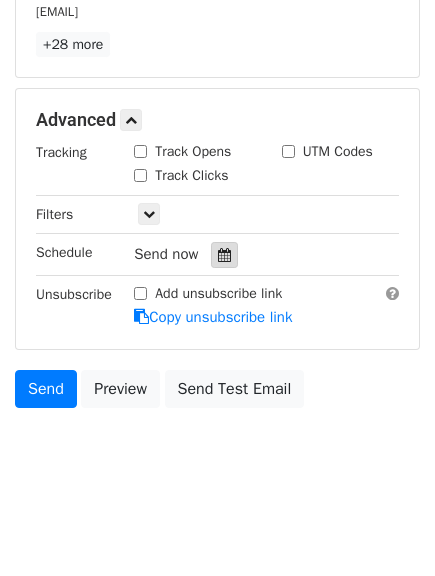 click at bounding box center (224, 255) 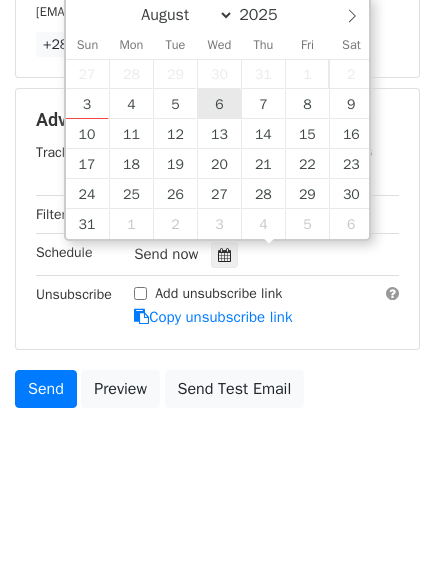 type on "2025-08-06 12:00" 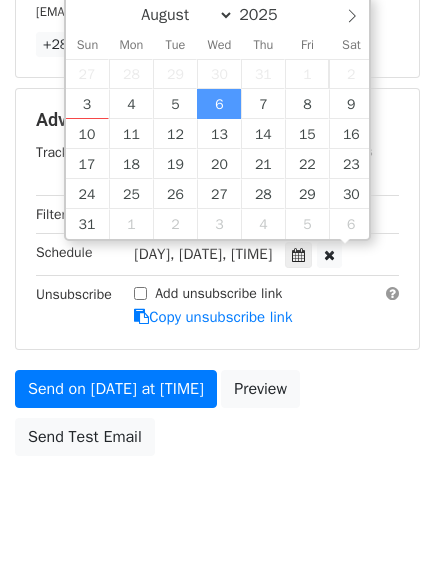 scroll, scrollTop: 1, scrollLeft: 0, axis: vertical 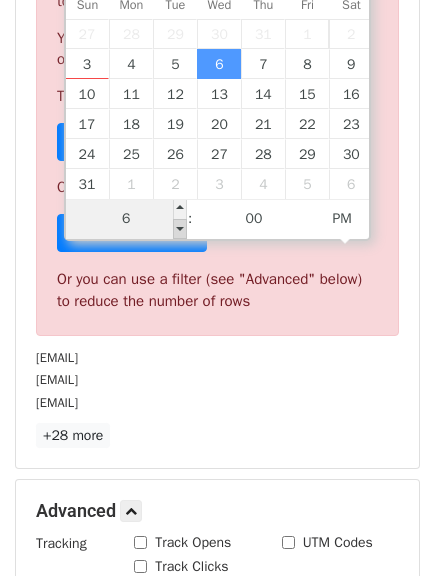type on "06" 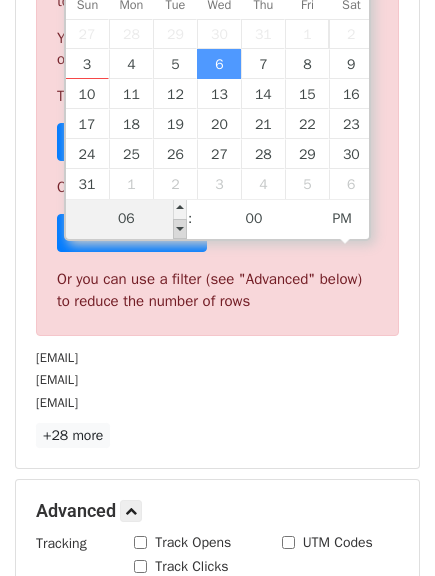 type on "2025-08-06 18:00" 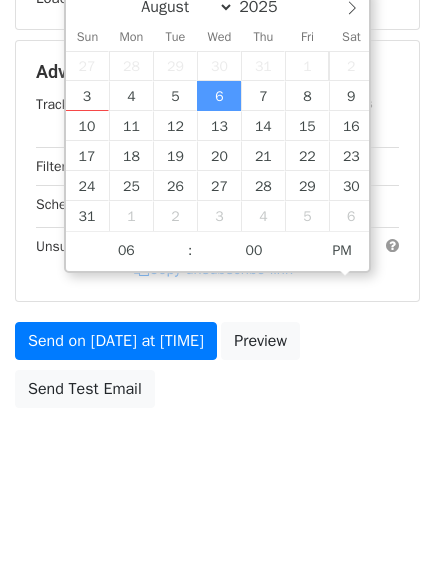 scroll, scrollTop: 397, scrollLeft: 0, axis: vertical 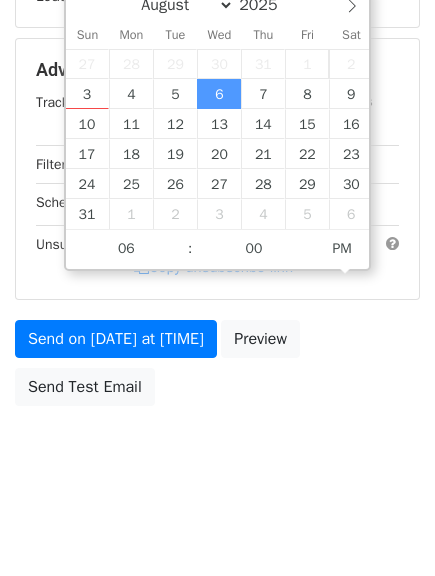 click on "Send on Aug 6 at 6:00pm
Preview
Send Test Email" at bounding box center [217, 368] 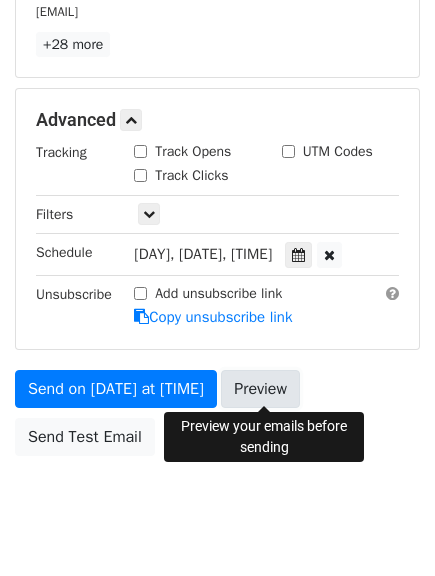 click on "Preview" at bounding box center (260, 389) 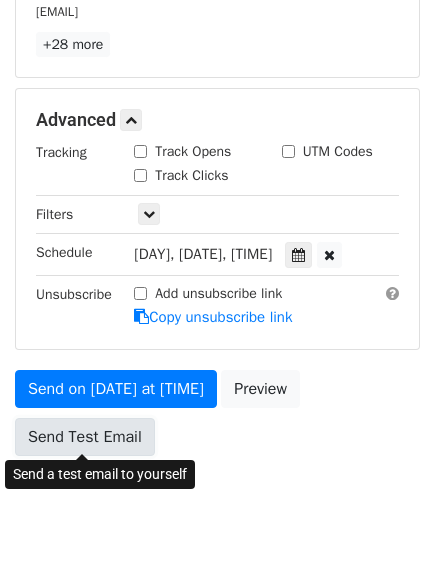 click on "Send Test Email" at bounding box center [85, 437] 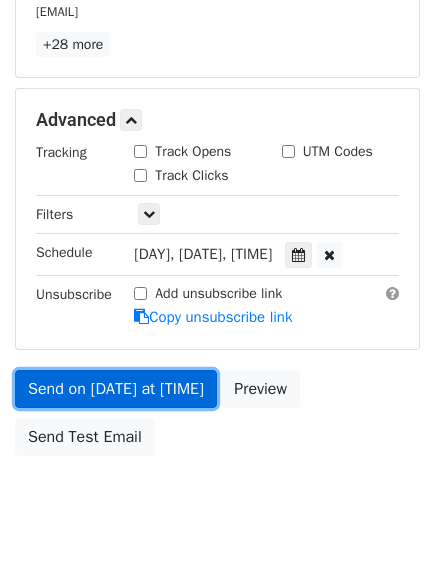 click on "Send on Aug 6 at 6:00pm" at bounding box center [116, 389] 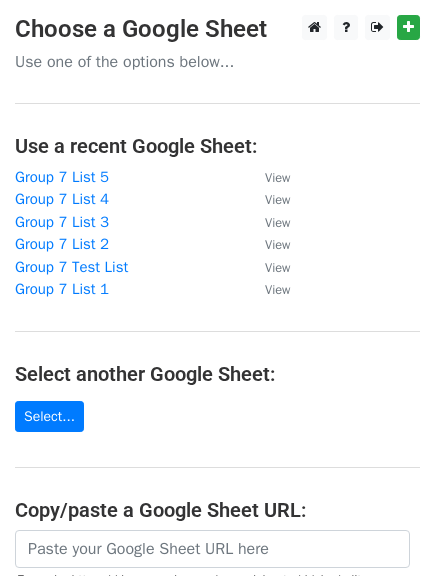 scroll, scrollTop: 0, scrollLeft: 0, axis: both 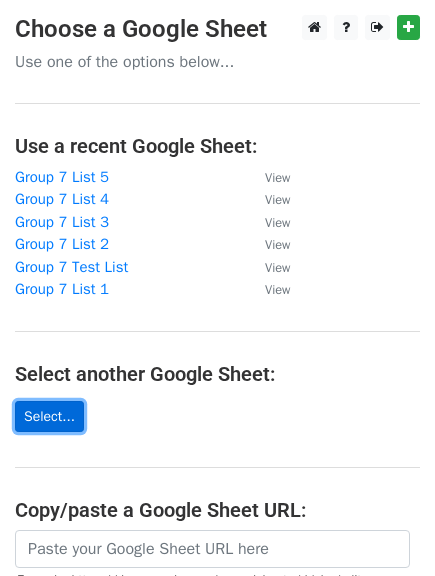 click on "Select..." at bounding box center (49, 416) 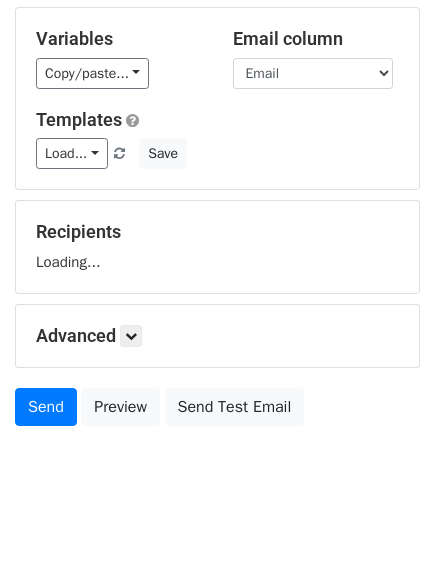 scroll, scrollTop: 121, scrollLeft: 0, axis: vertical 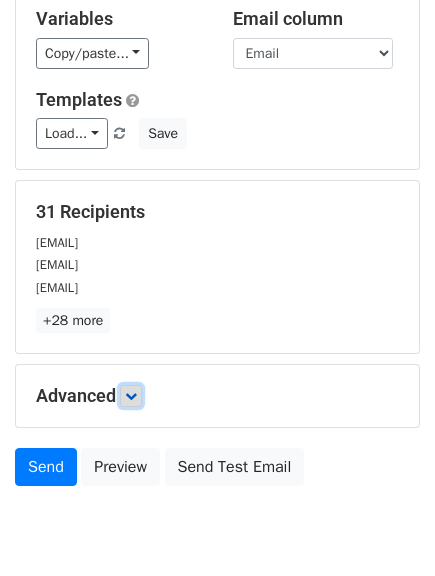 click at bounding box center [131, 396] 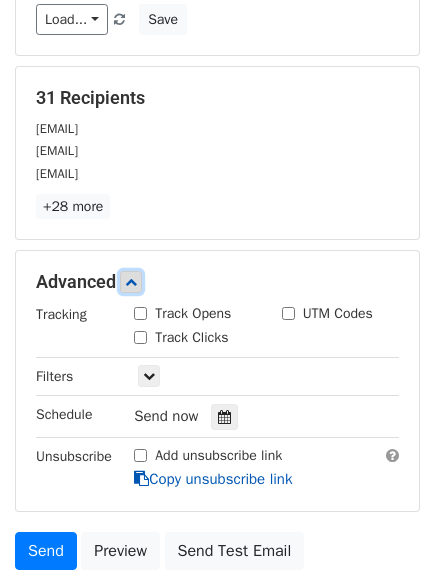 scroll, scrollTop: 321, scrollLeft: 0, axis: vertical 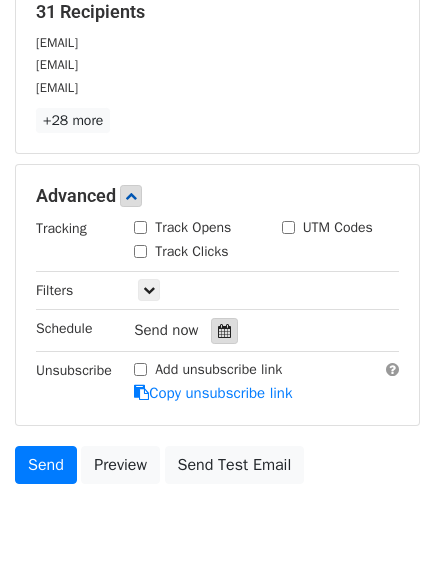 click at bounding box center [224, 331] 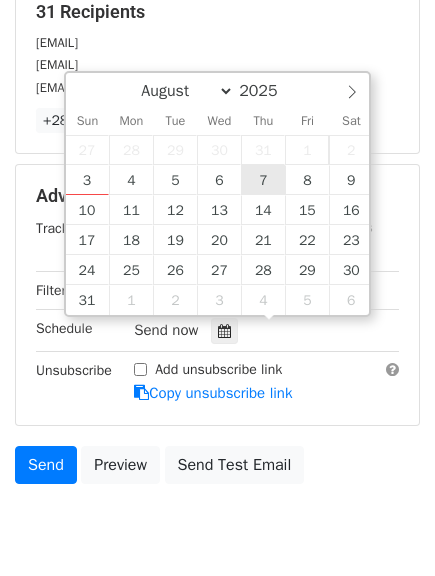 type on "2025-08-07 12:00" 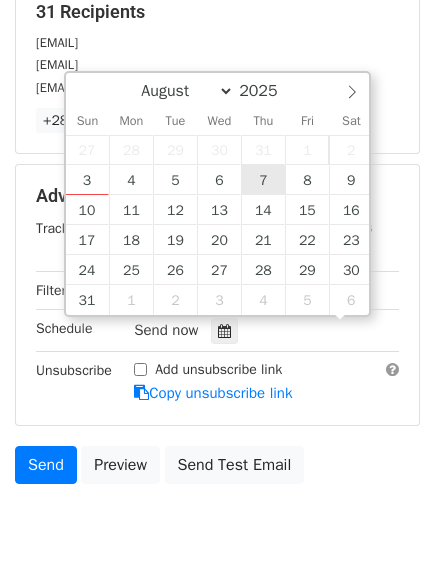 scroll, scrollTop: 1, scrollLeft: 0, axis: vertical 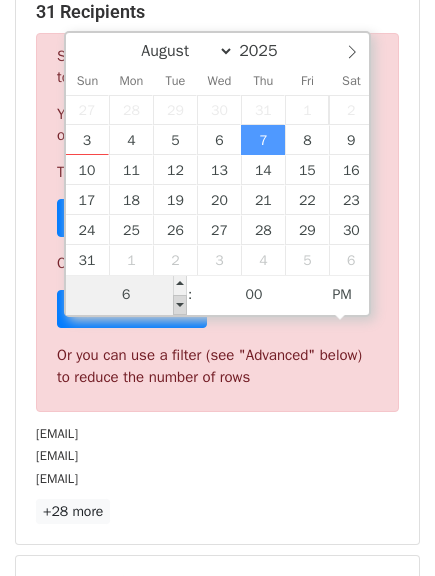 type on "06" 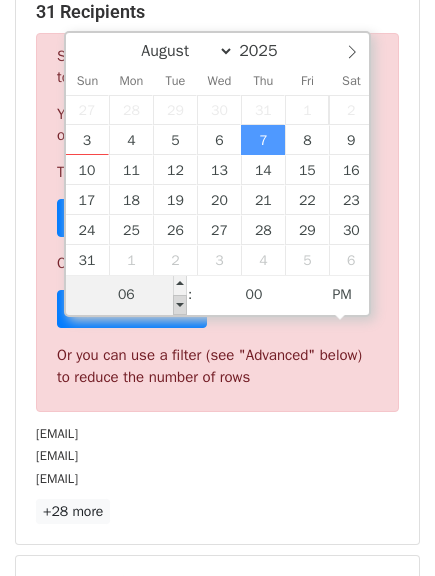 type on "2025-08-07 18:00" 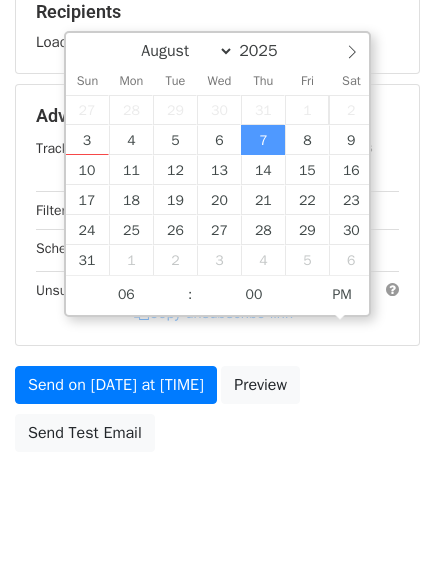 click on "Send on Aug 7 at 6:00pm
Preview
Send Test Email" at bounding box center [217, 414] 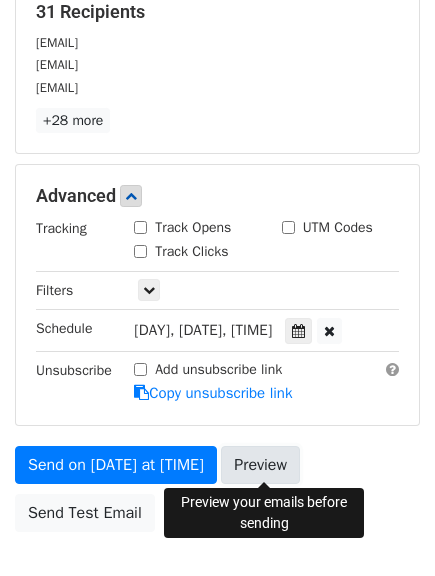 click on "Preview" at bounding box center (260, 465) 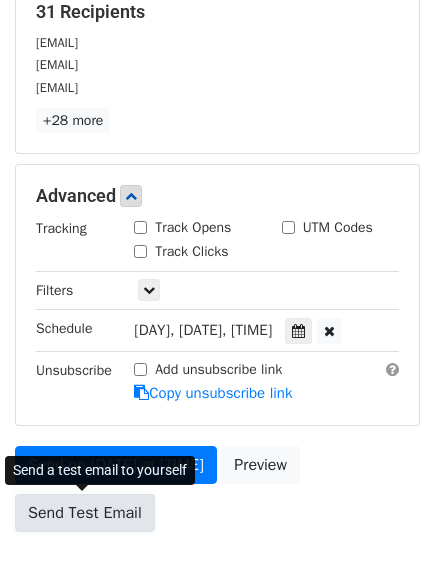 click on "Send Test Email" at bounding box center [85, 513] 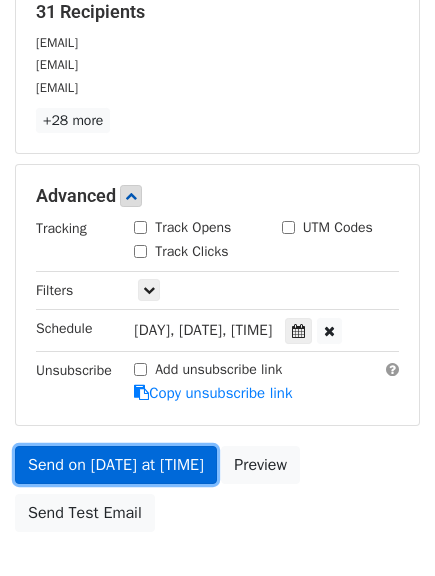 click on "Send on Aug 7 at 6:00pm" at bounding box center (116, 465) 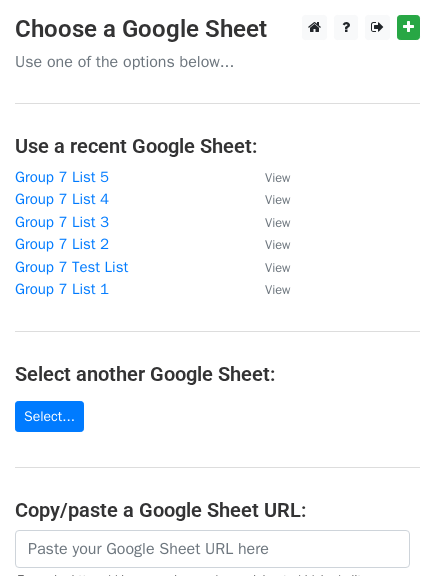 scroll, scrollTop: 0, scrollLeft: 0, axis: both 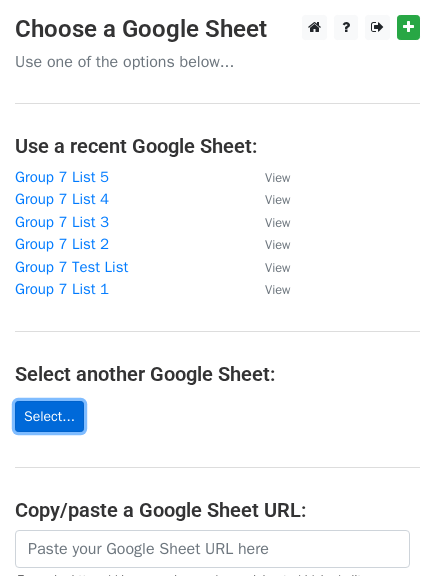 click on "Select..." at bounding box center [49, 416] 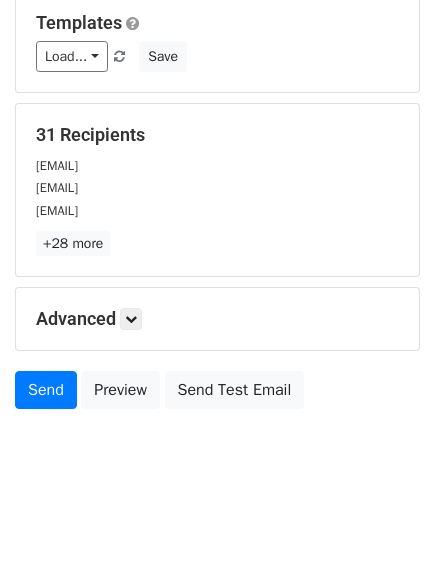 scroll, scrollTop: 201, scrollLeft: 0, axis: vertical 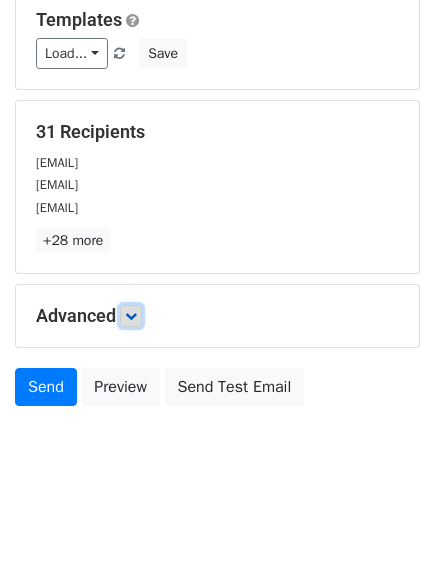 click at bounding box center (131, 316) 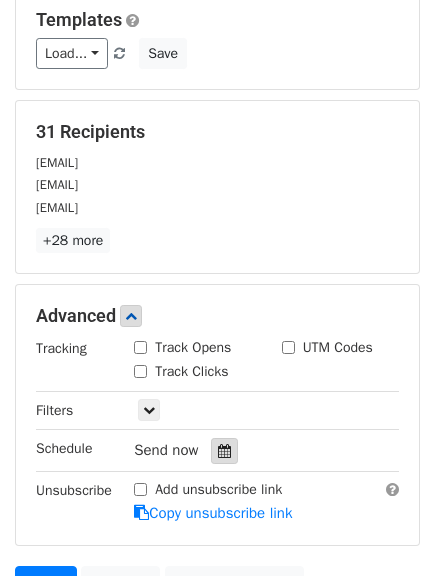 click at bounding box center (224, 451) 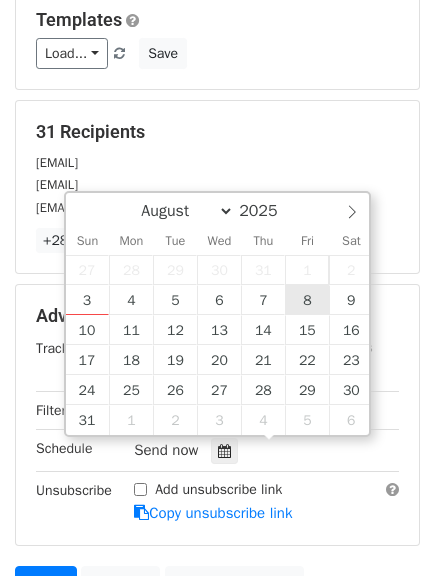 type on "[DATE] [TIME]" 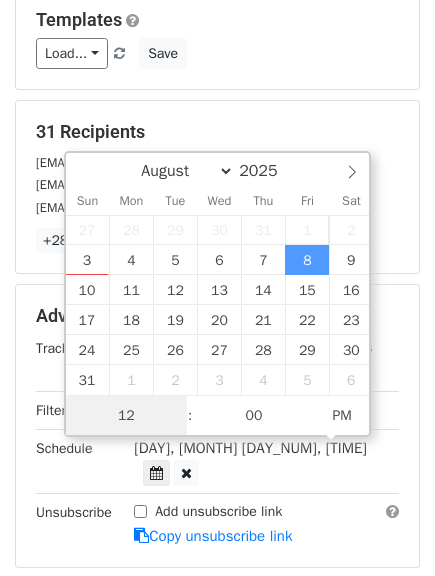 scroll, scrollTop: 1, scrollLeft: 0, axis: vertical 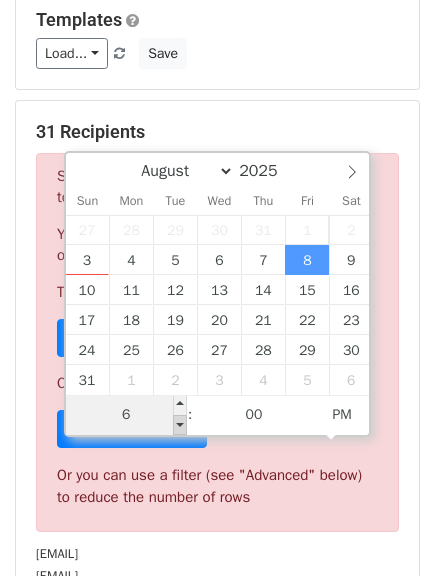type on "06" 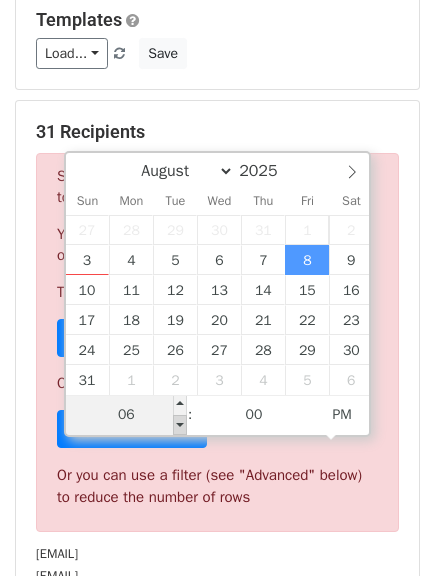 type on "[DATE] [TIME]" 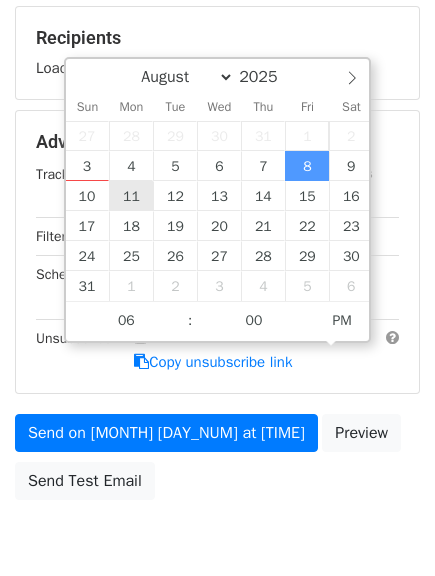 scroll, scrollTop: 365, scrollLeft: 0, axis: vertical 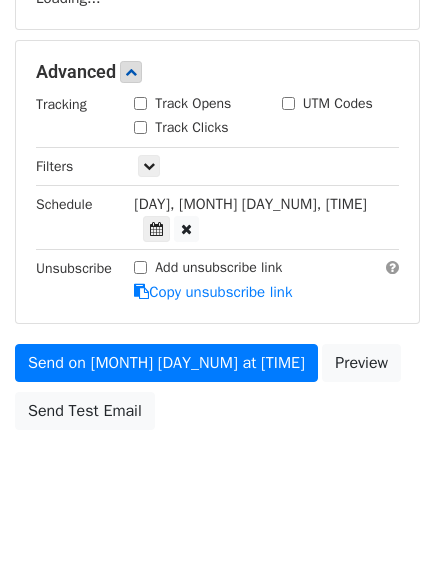 click on "Send on [MONTH] [DAY_NUM] at [TIME]
Preview
Send Test Email" at bounding box center (217, 392) 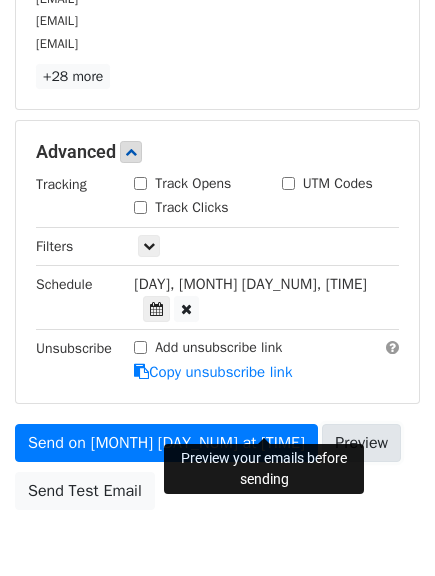 click on "Preview" at bounding box center [361, 443] 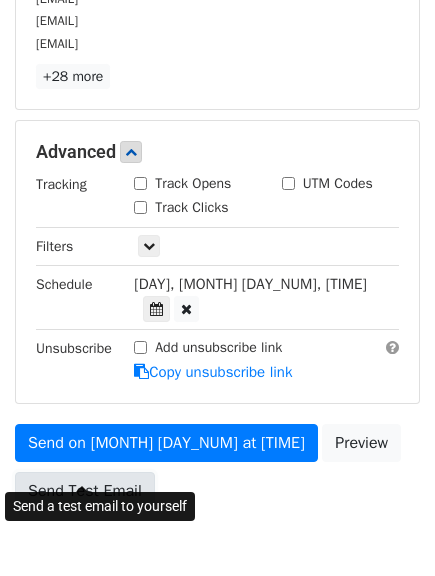 click on "Send Test Email" at bounding box center (85, 491) 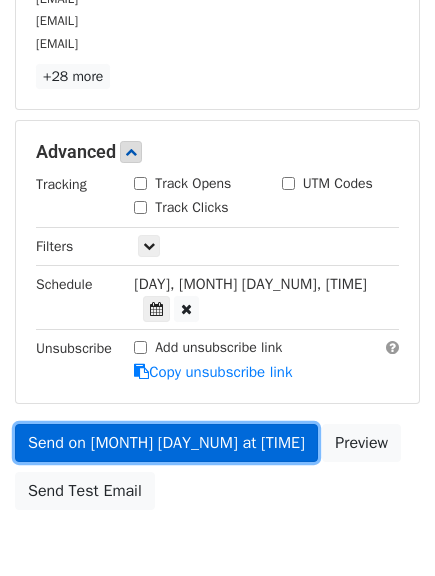 click on "Send on [MONTH] [DAY_NUM] at [TIME]" at bounding box center [166, 443] 